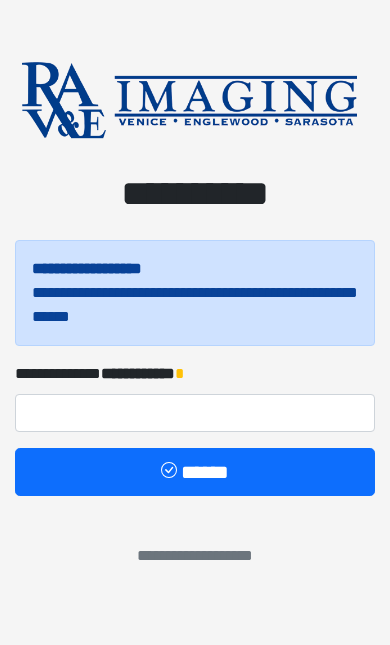 scroll, scrollTop: 0, scrollLeft: 0, axis: both 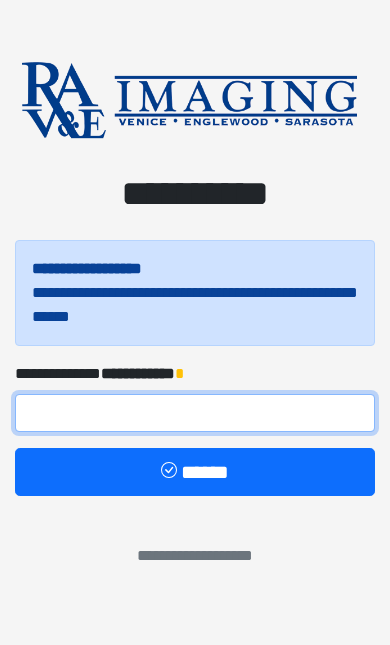 click at bounding box center [195, 413] 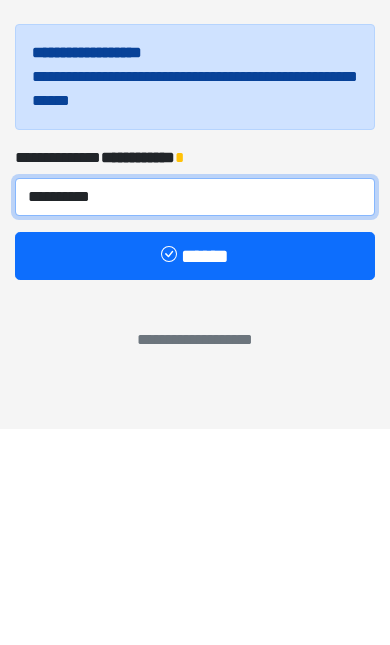 type on "**********" 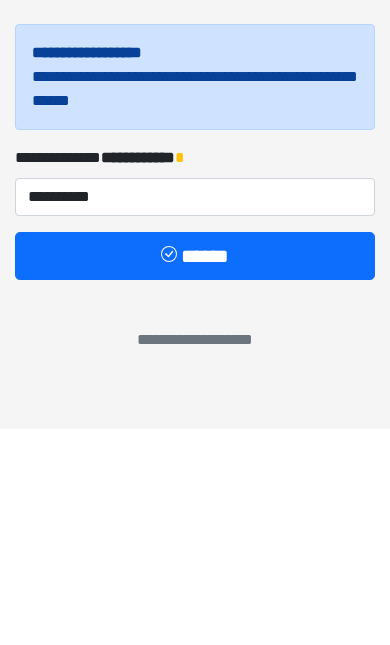 click on "******" at bounding box center (195, 472) 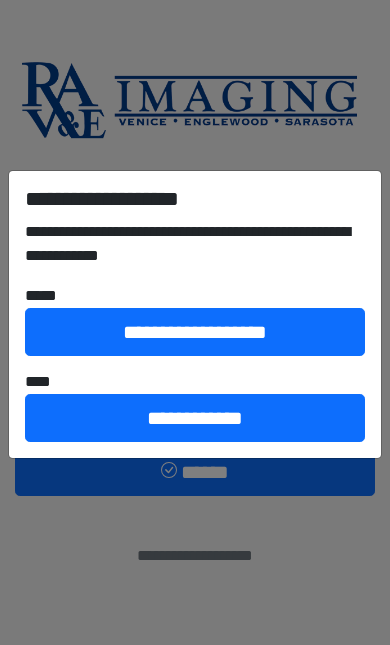 click on "**********" at bounding box center [195, 418] 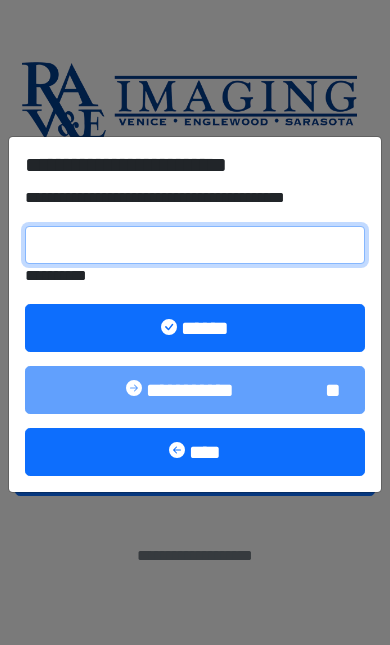 click on "**********" at bounding box center [195, 245] 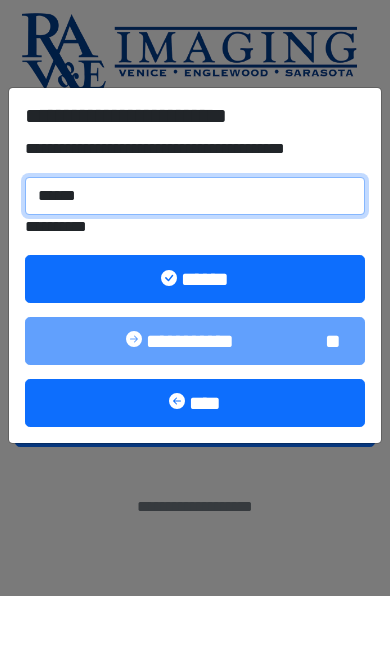 type on "******" 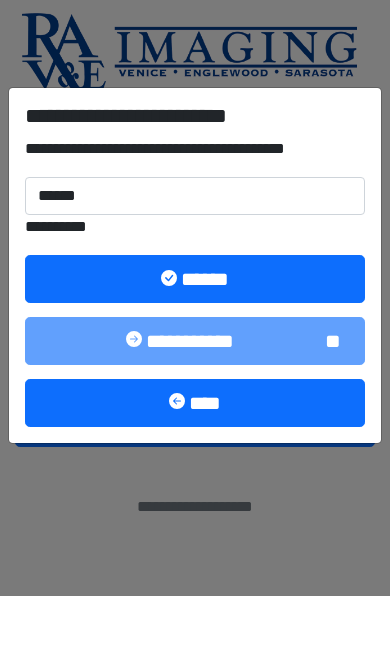 click on "******" at bounding box center (195, 328) 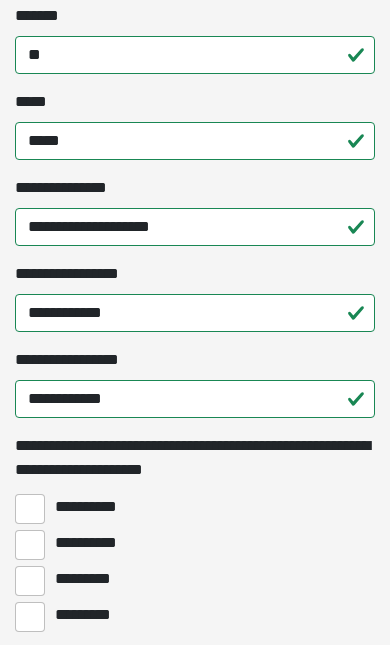 scroll, scrollTop: 1168, scrollLeft: 0, axis: vertical 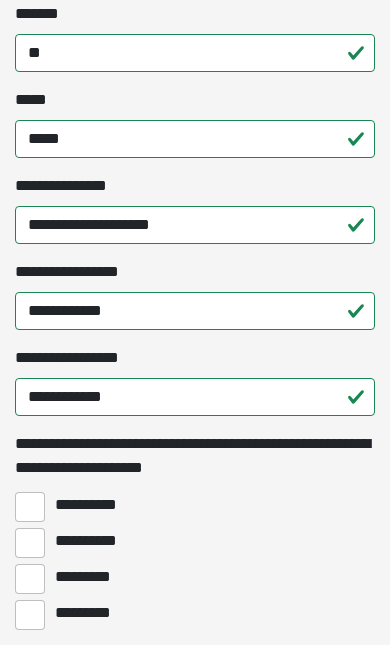 click on "**********" at bounding box center (30, 543) 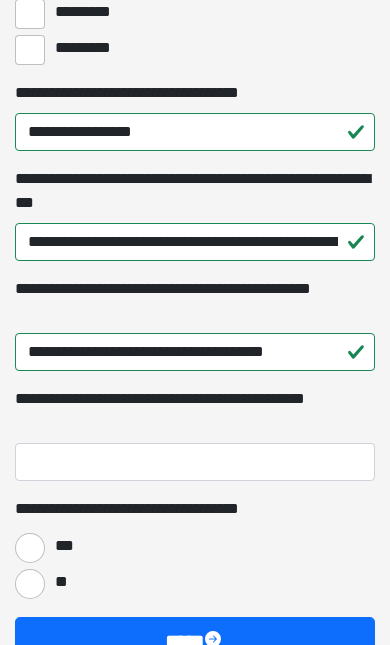 scroll, scrollTop: 1733, scrollLeft: 0, axis: vertical 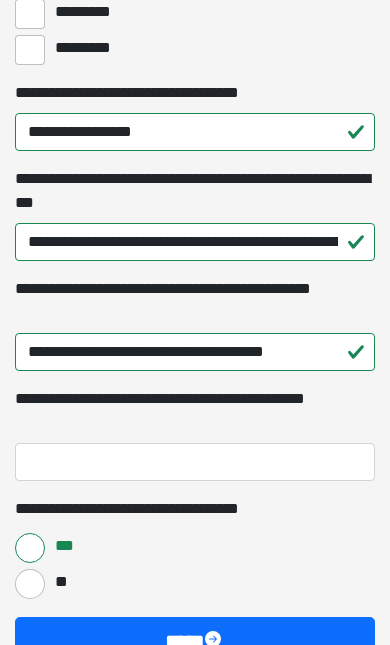 click at bounding box center [215, 641] 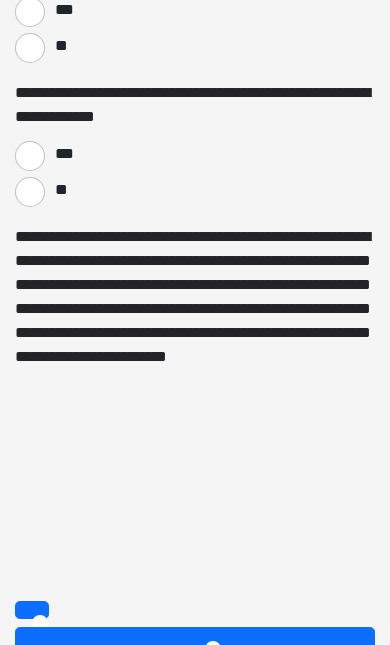 scroll, scrollTop: 1613, scrollLeft: 0, axis: vertical 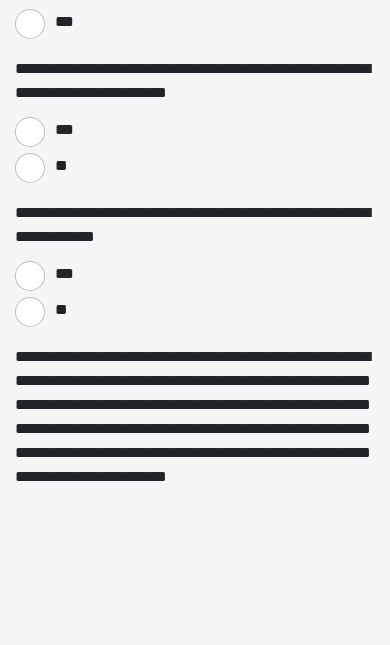 click on "**********" at bounding box center [195, -343] 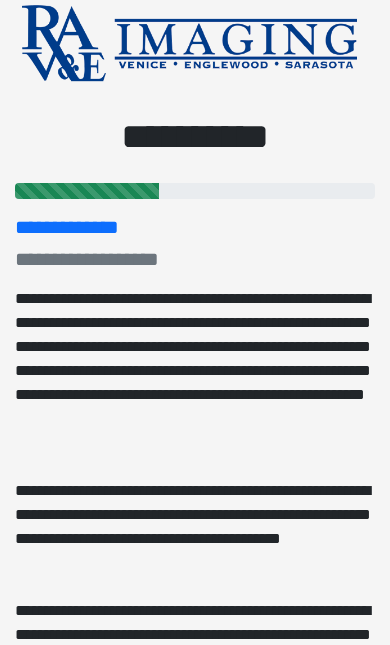 scroll, scrollTop: 0, scrollLeft: 0, axis: both 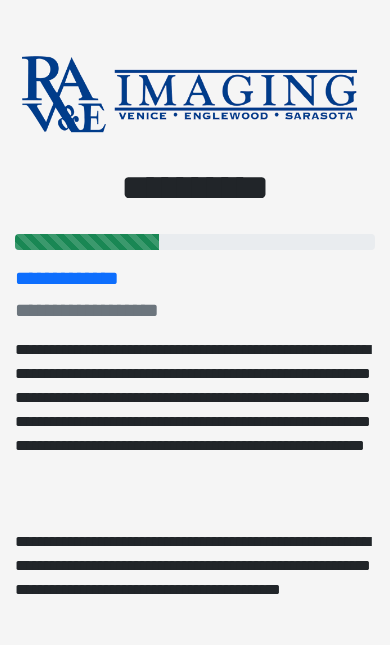 click on "**********" at bounding box center [195, 578] 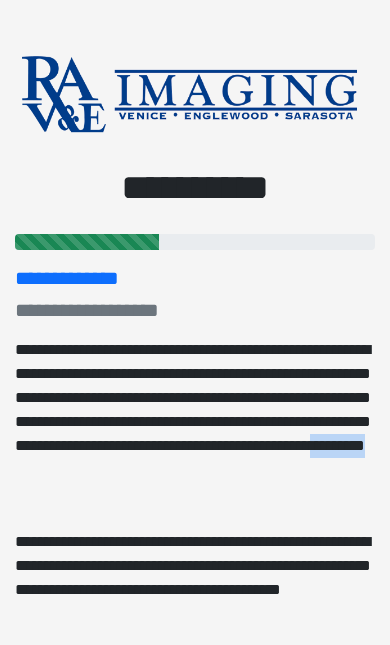click on "**********" at bounding box center (195, 1210) 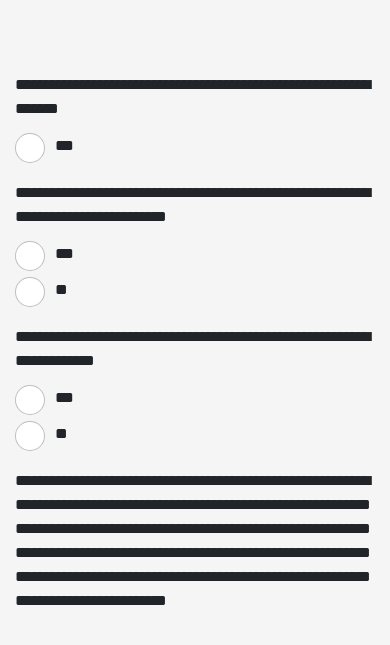 scroll, scrollTop: 1487, scrollLeft: 0, axis: vertical 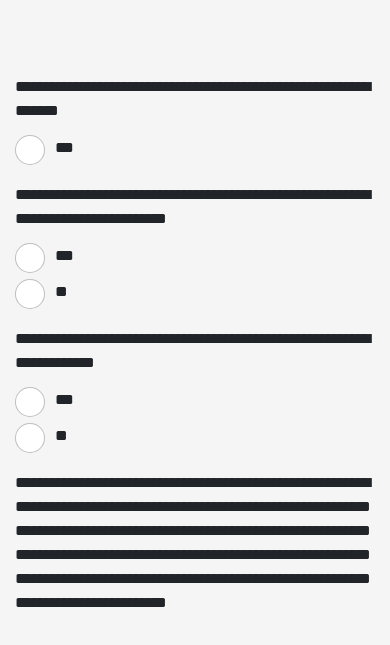 click on "***" at bounding box center (63, 148) 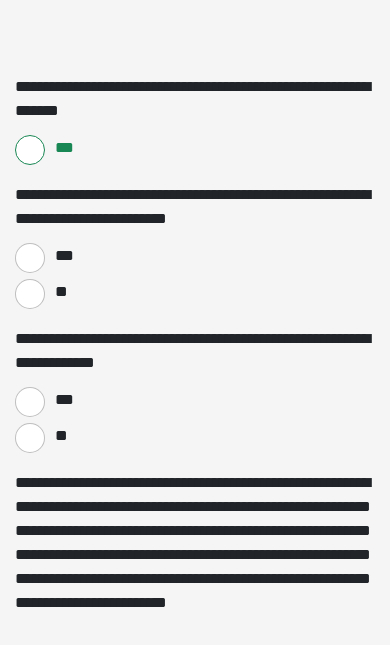 click on "***" at bounding box center [65, 256] 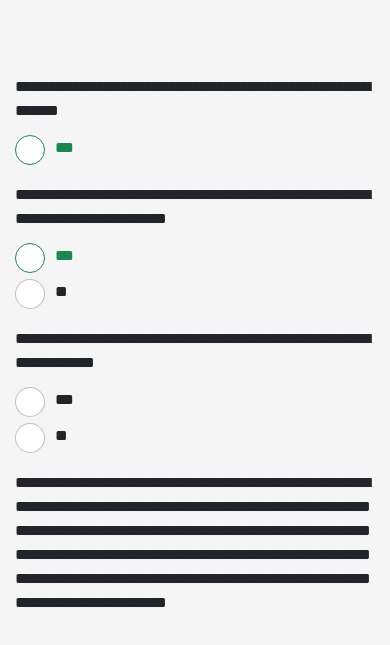 click on "**" at bounding box center [62, 436] 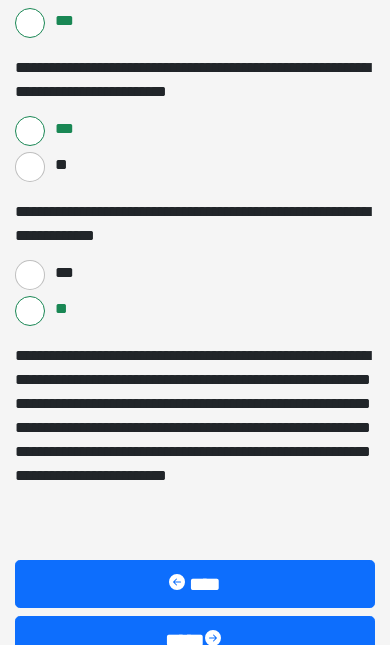scroll, scrollTop: 1613, scrollLeft: 0, axis: vertical 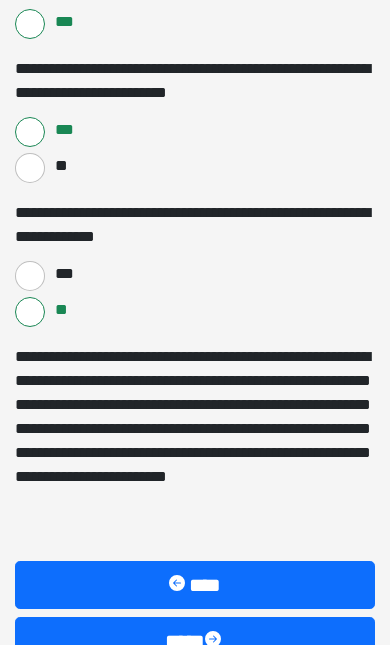 click on "****" at bounding box center (195, 641) 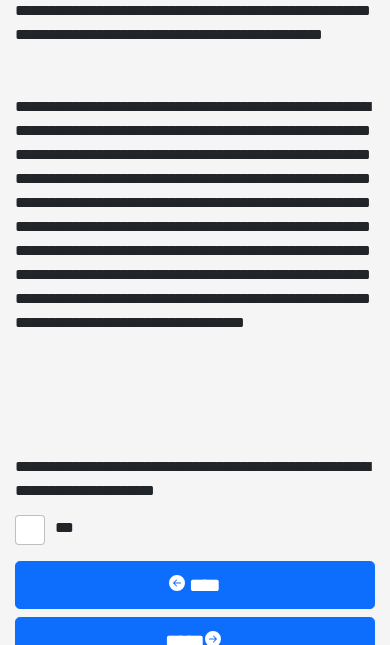scroll, scrollTop: 795, scrollLeft: 0, axis: vertical 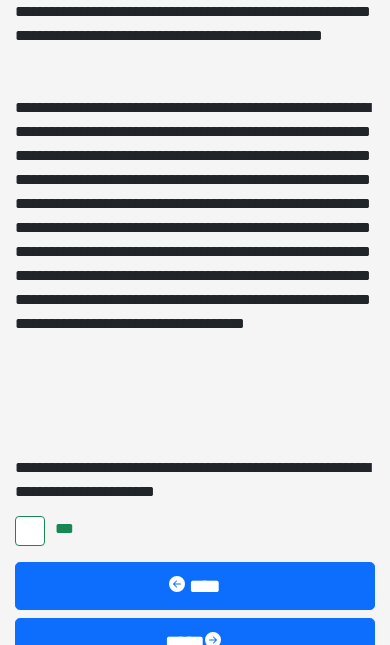 click on "****" at bounding box center [195, 642] 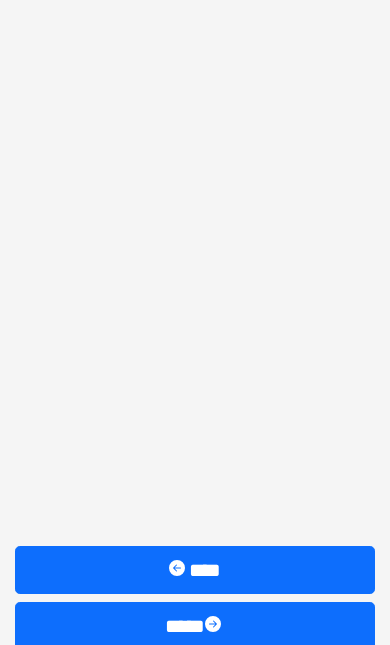 scroll, scrollTop: 67, scrollLeft: 0, axis: vertical 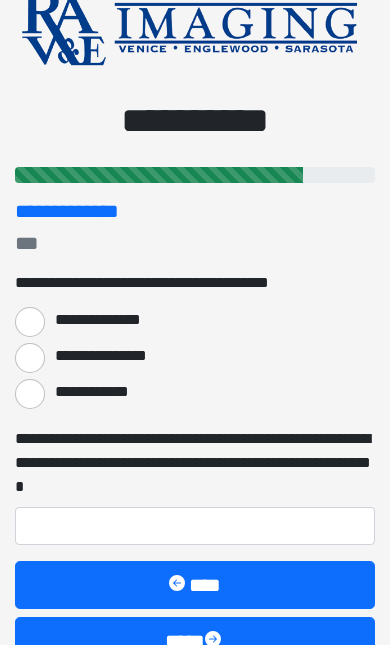 click on "**********" at bounding box center [113, 356] 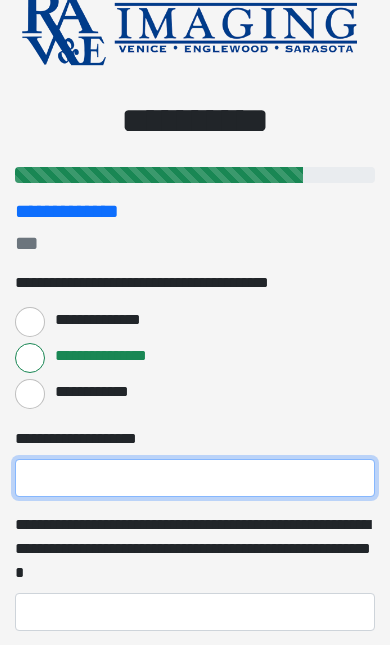click on "**********" at bounding box center [195, 478] 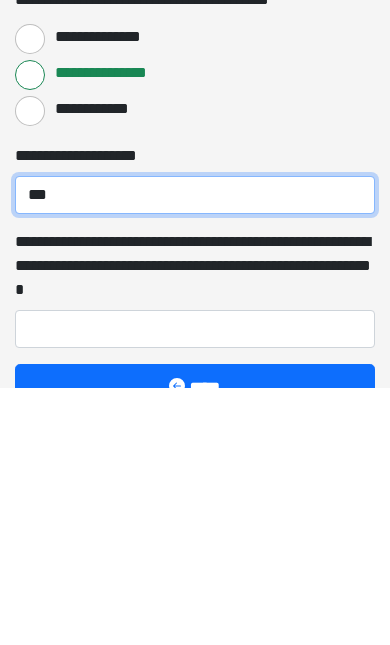 type on "****" 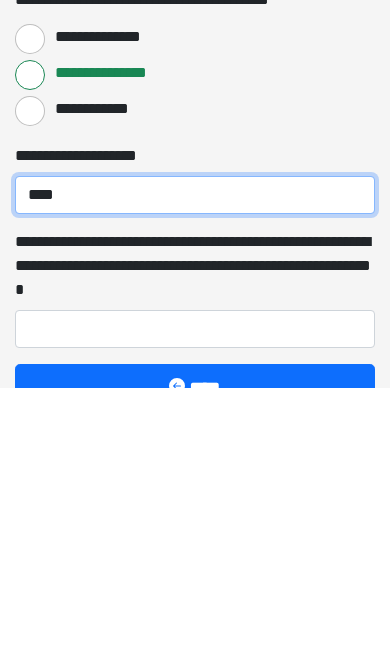 click on "****" at bounding box center (195, 452) 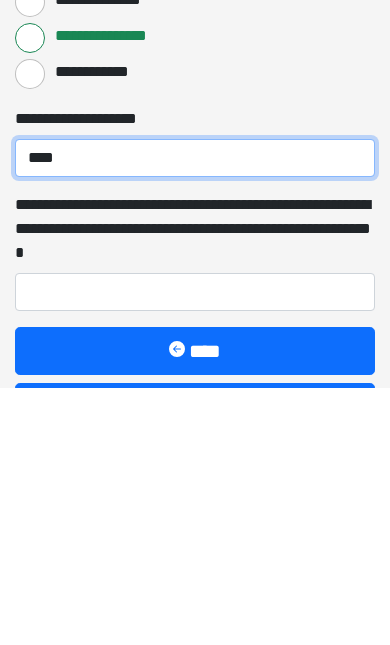 scroll, scrollTop: 131, scrollLeft: 0, axis: vertical 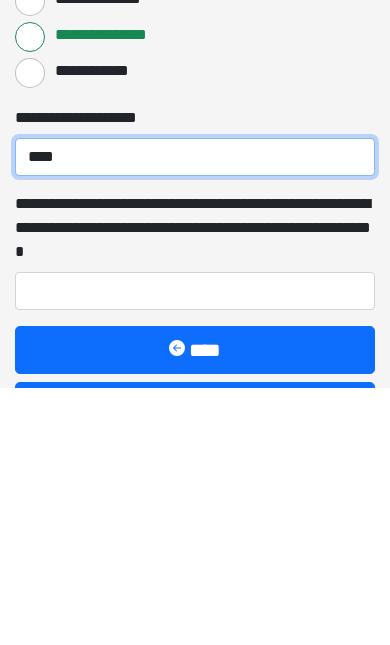 type on "****" 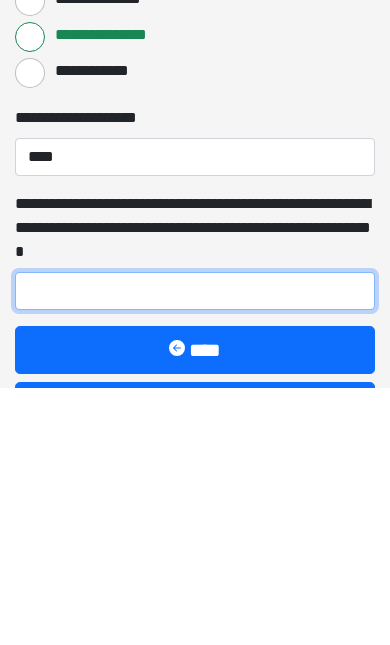 click on "**********" at bounding box center (195, 548) 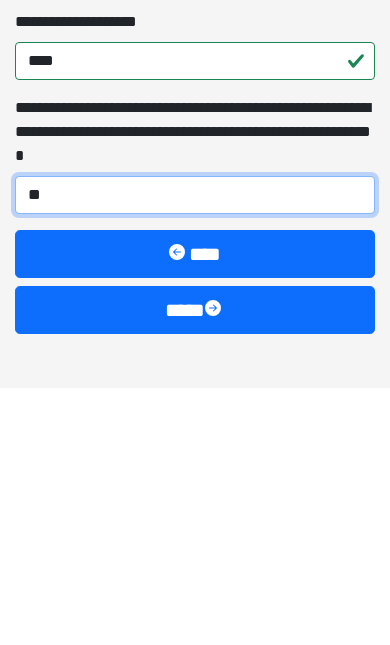 type on "*" 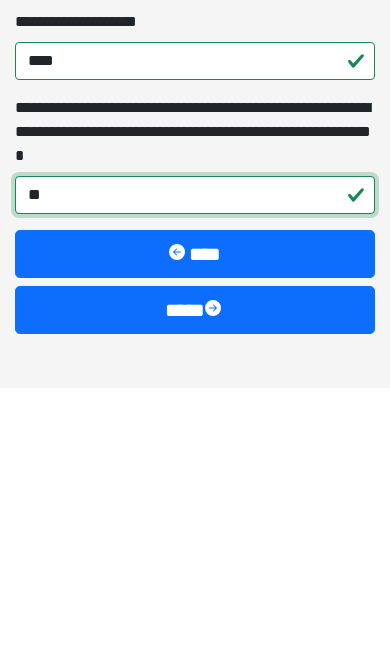 type on "**" 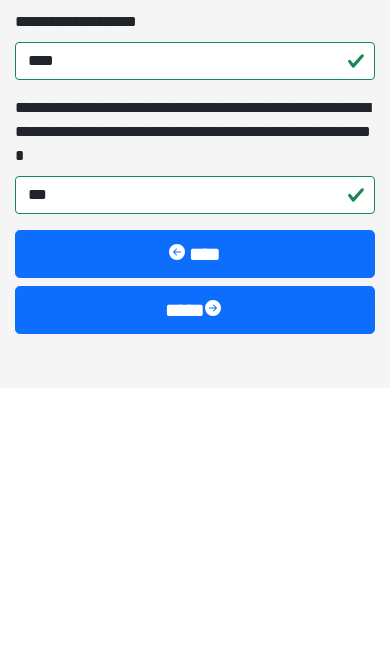 click on "****" at bounding box center [195, 567] 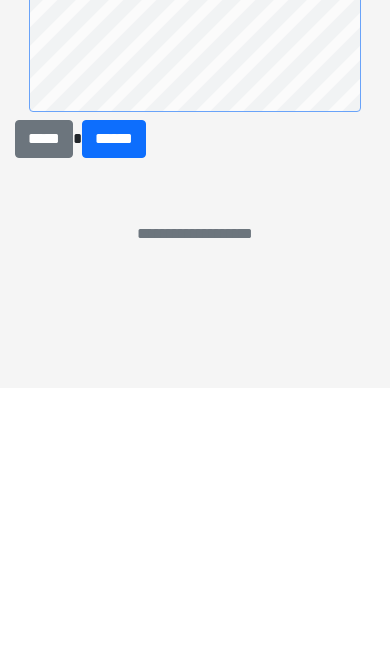 scroll, scrollTop: 7, scrollLeft: 0, axis: vertical 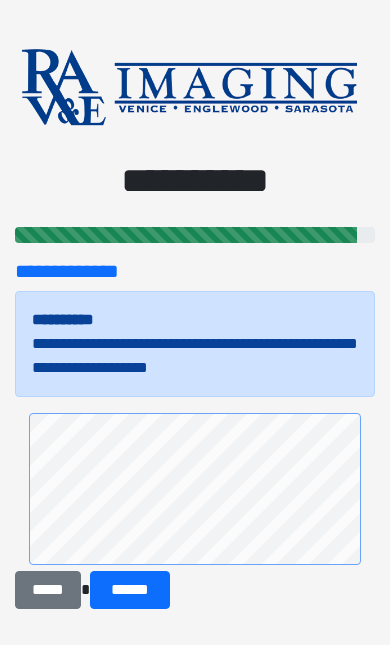 click on "******" at bounding box center (130, 590) 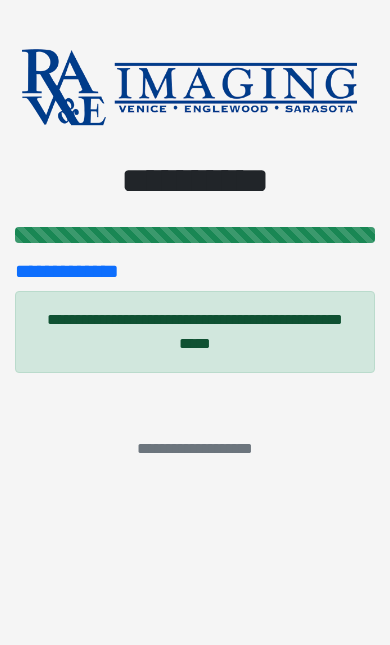 scroll, scrollTop: 0, scrollLeft: 0, axis: both 